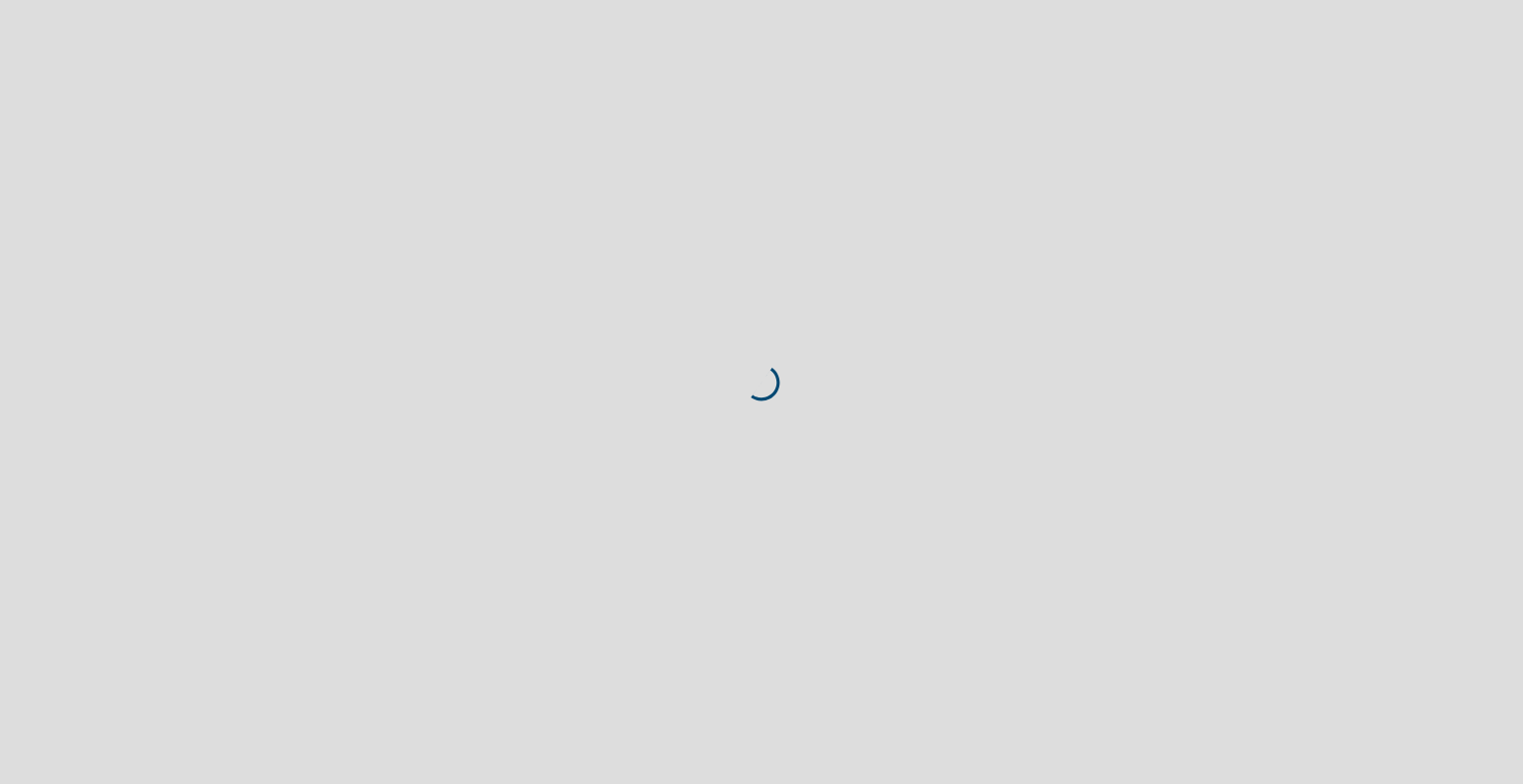 scroll, scrollTop: 0, scrollLeft: 0, axis: both 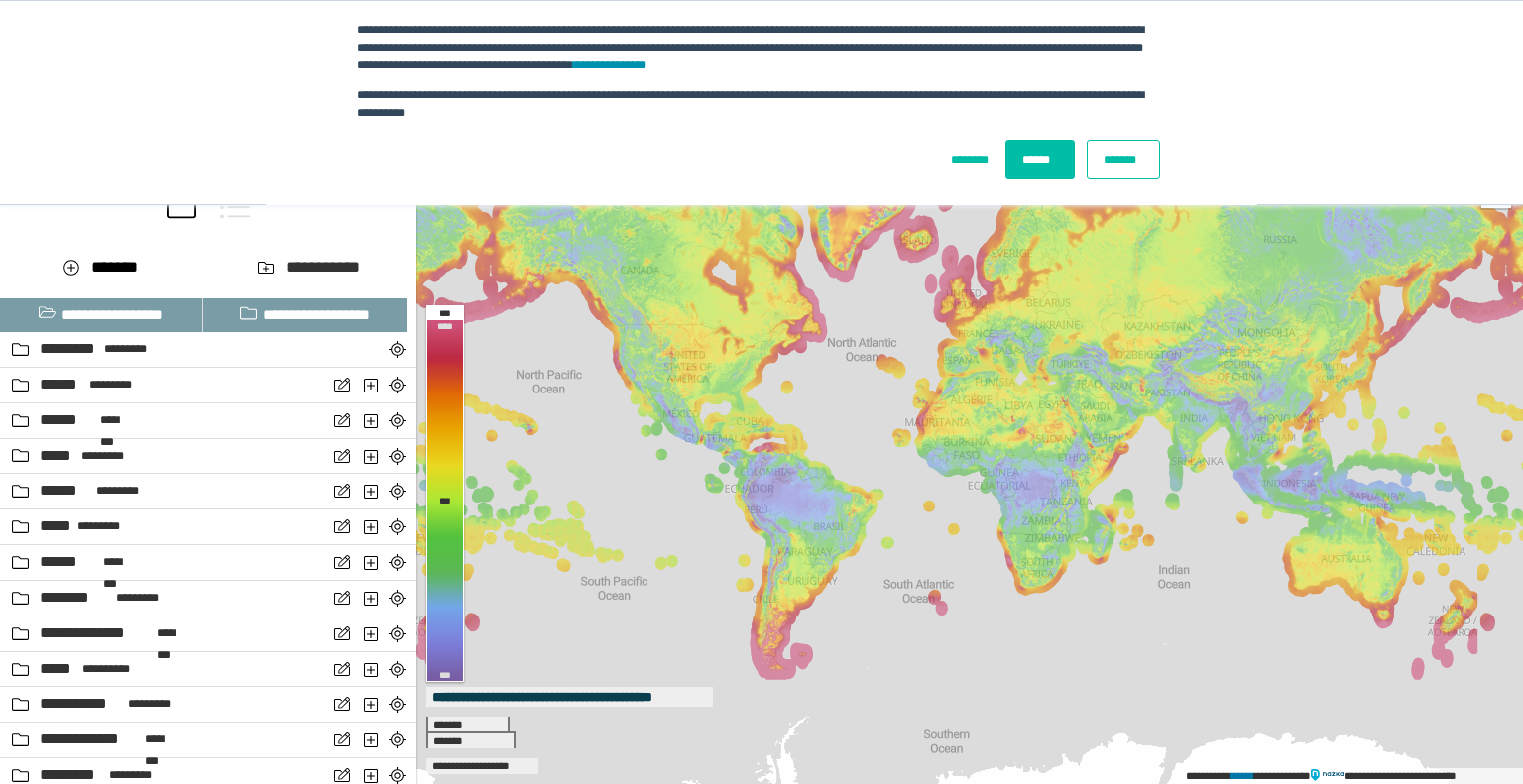click on "*******" at bounding box center (1123, 160) 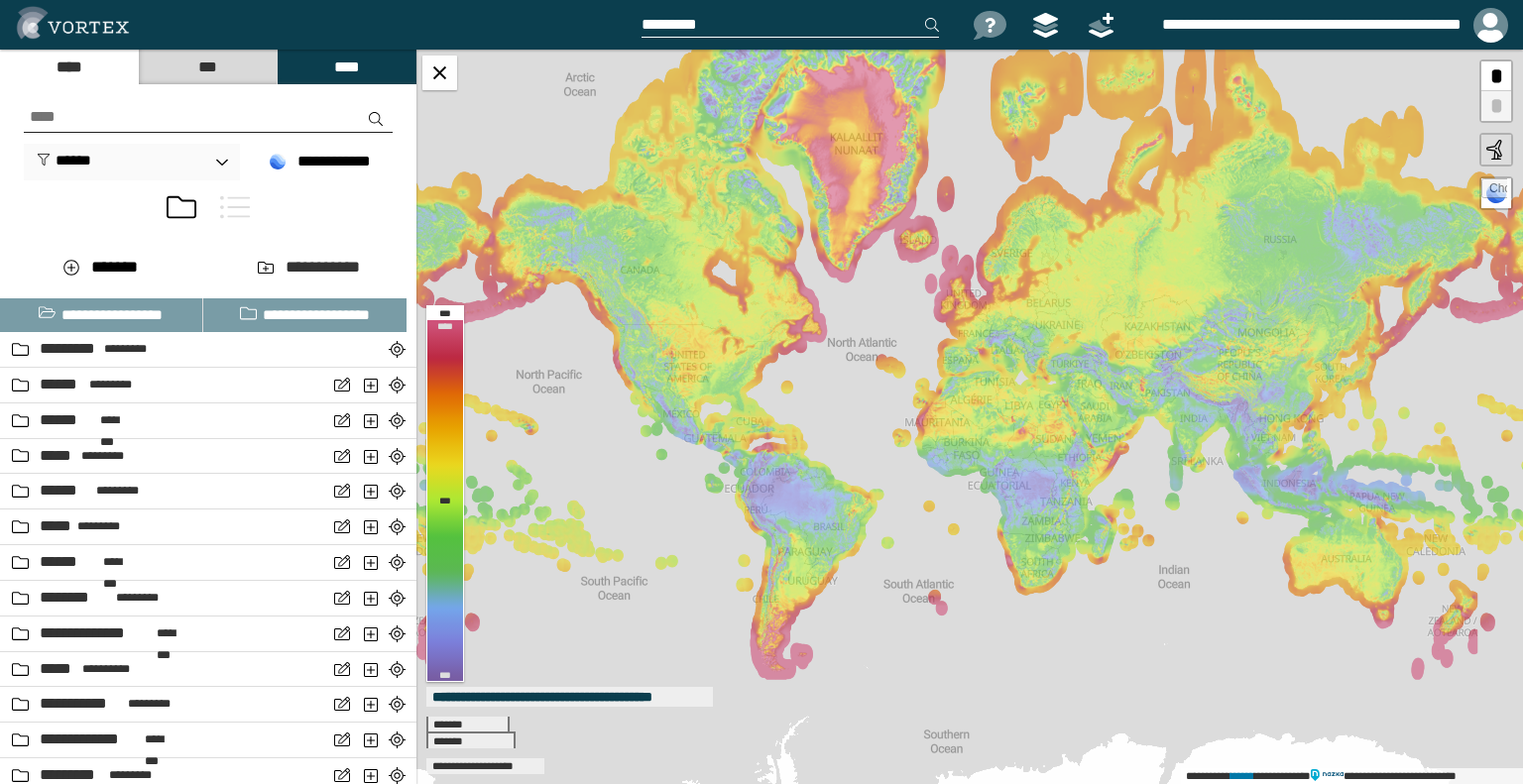 click at bounding box center [208, 117] 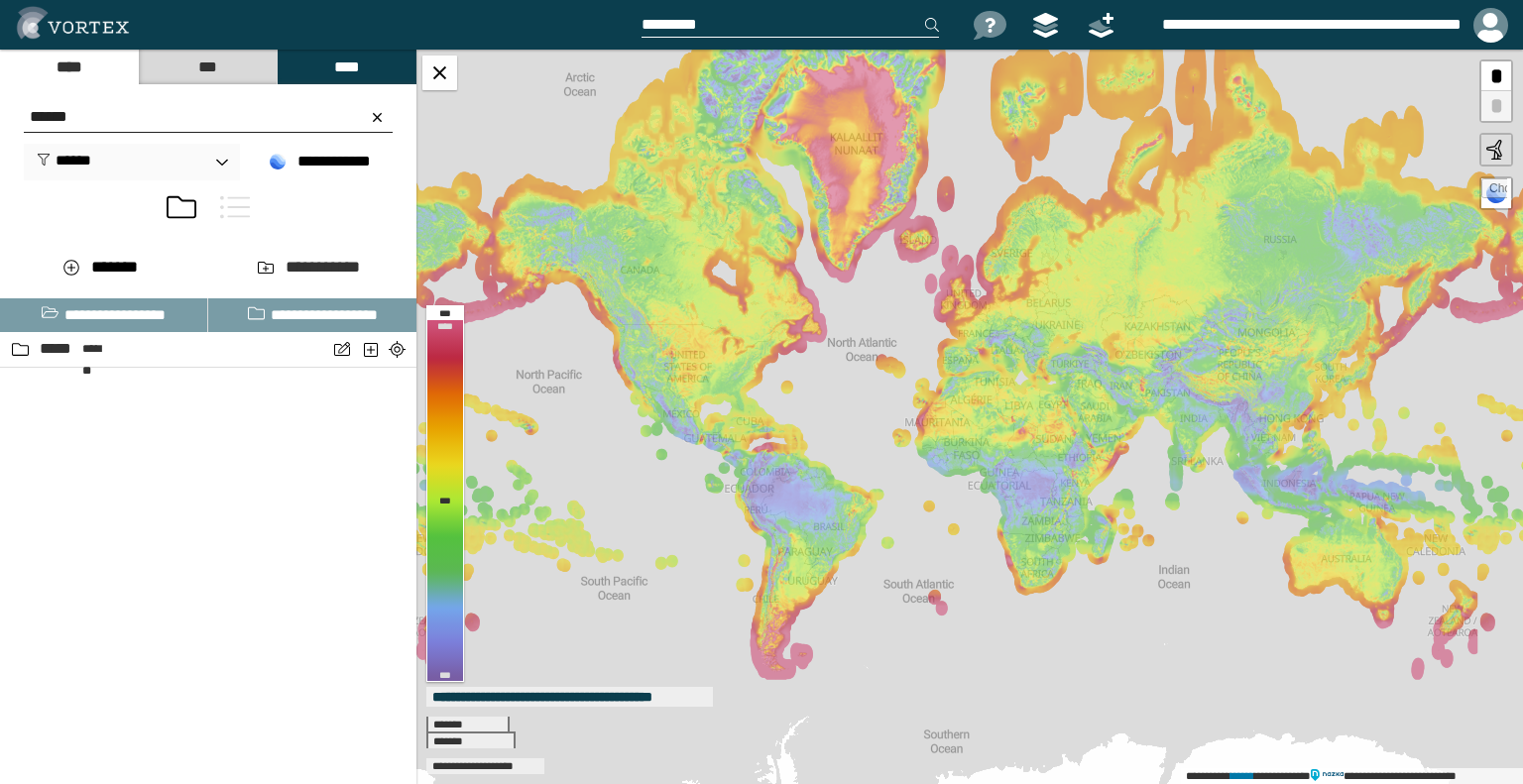 click at bounding box center [235, 207] 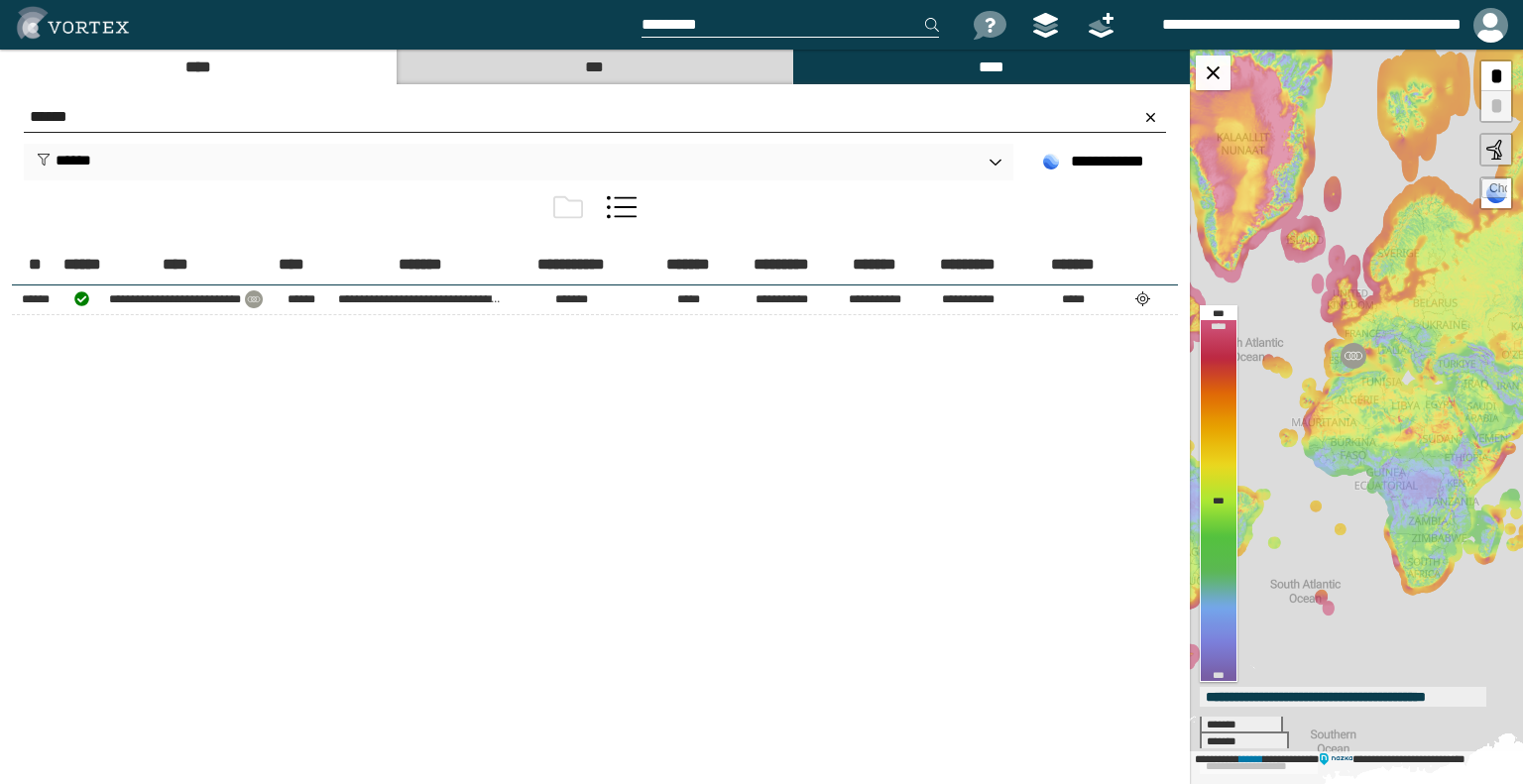 click on "******" at bounding box center [595, 117] 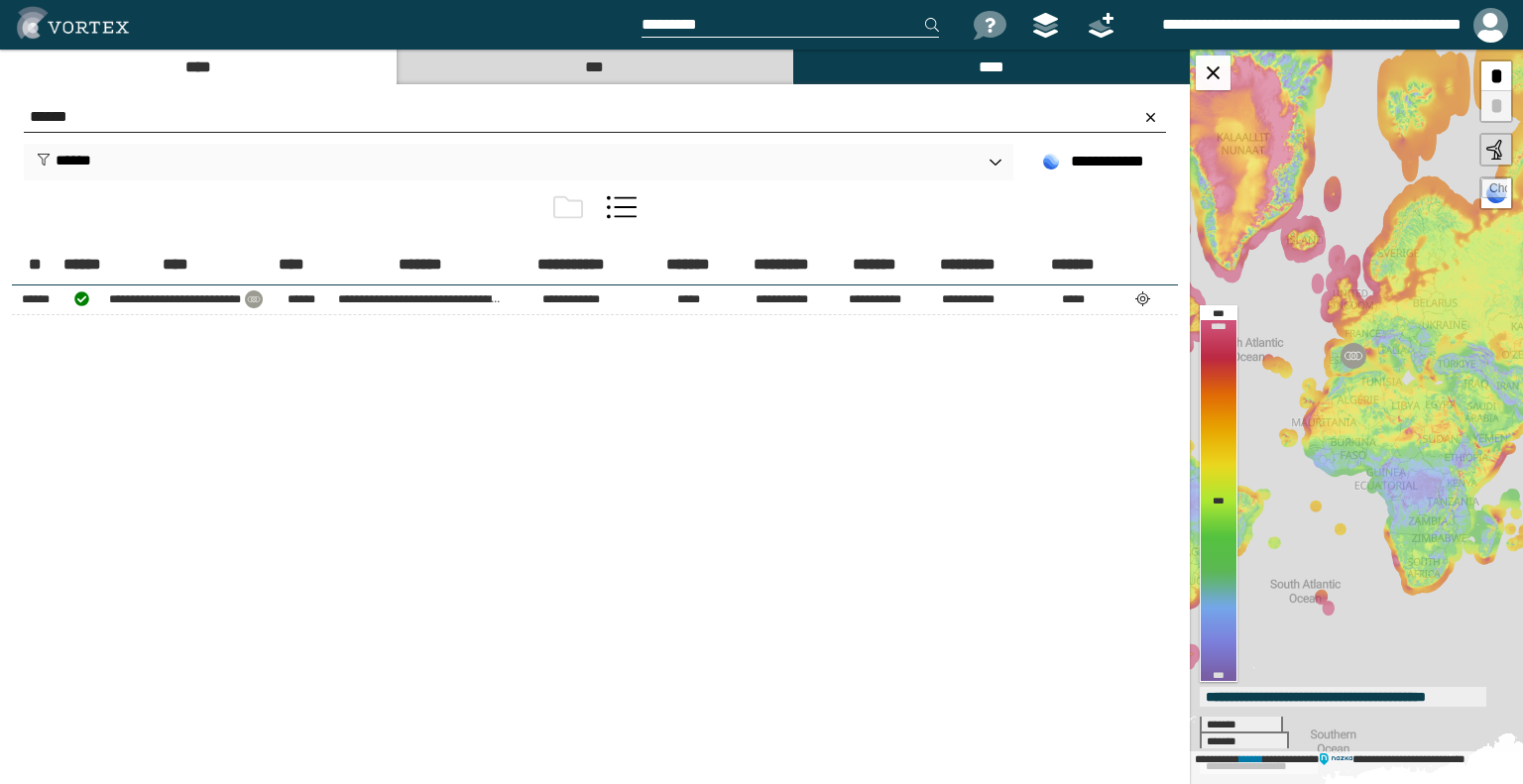 click on "[FIRST] [LAST] [STREET] [APT] [CITY] [STATE] [ZIP]" at bounding box center [595, 532] 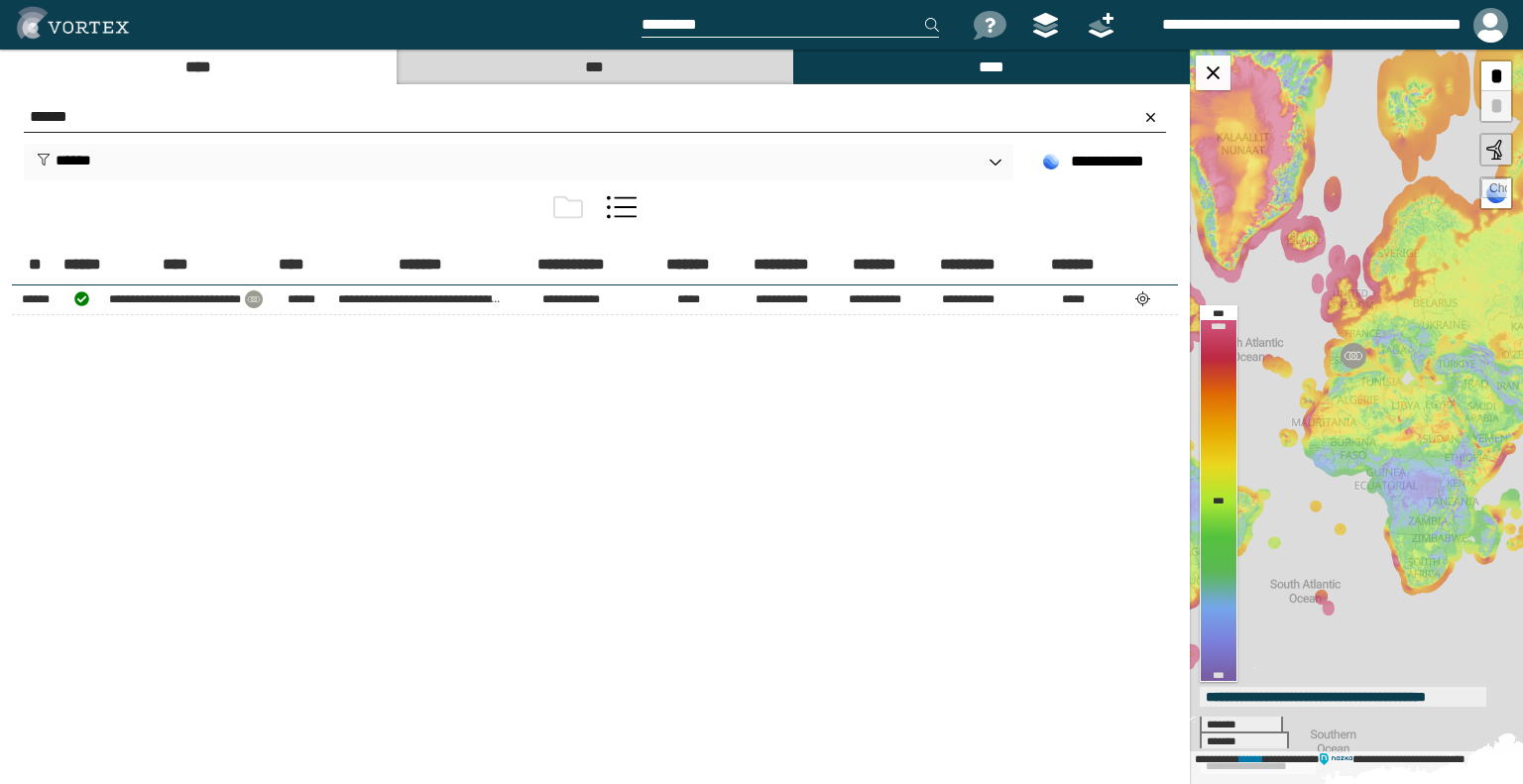 click on "******" at bounding box center (595, 117) 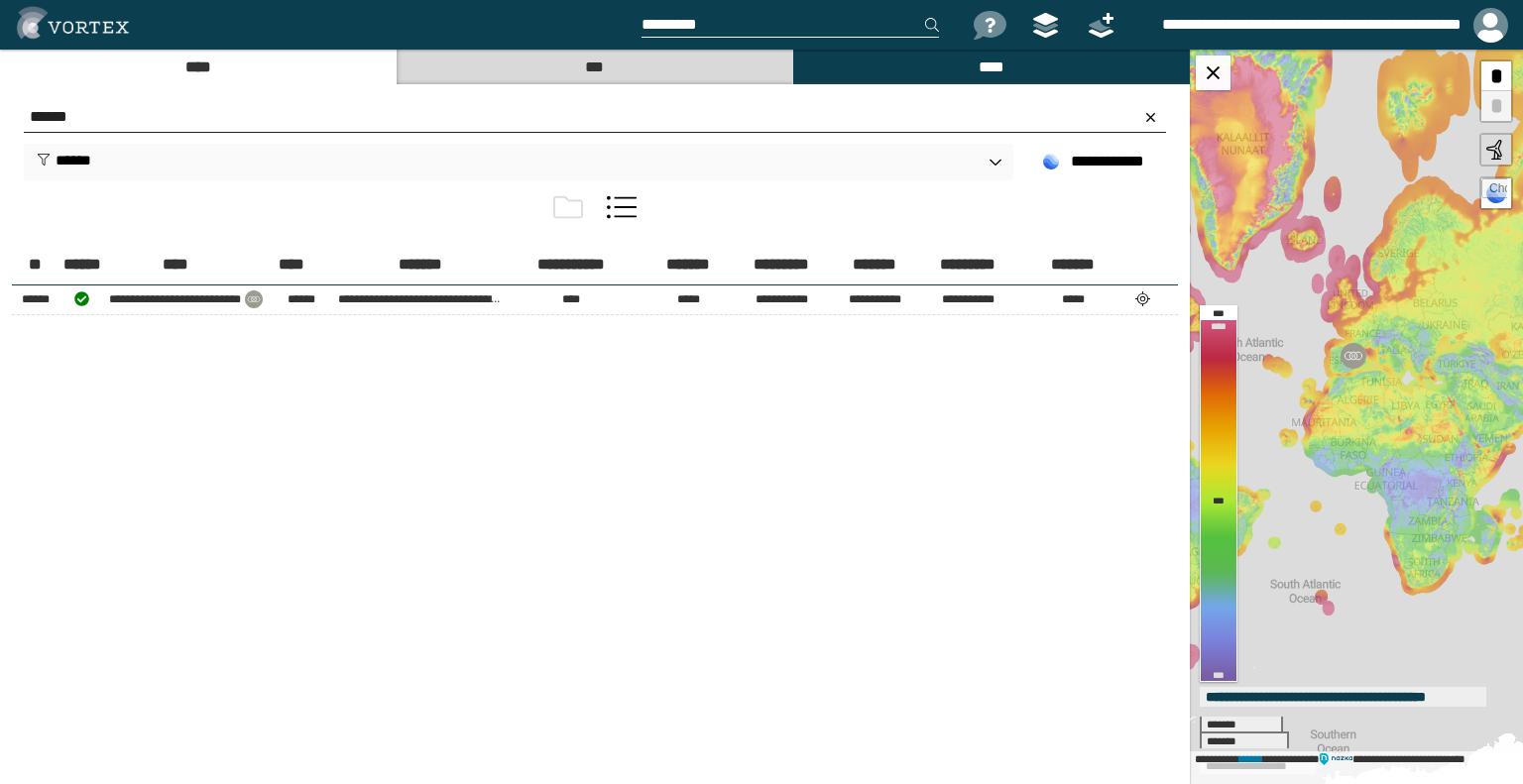 click on "******" at bounding box center (595, 117) 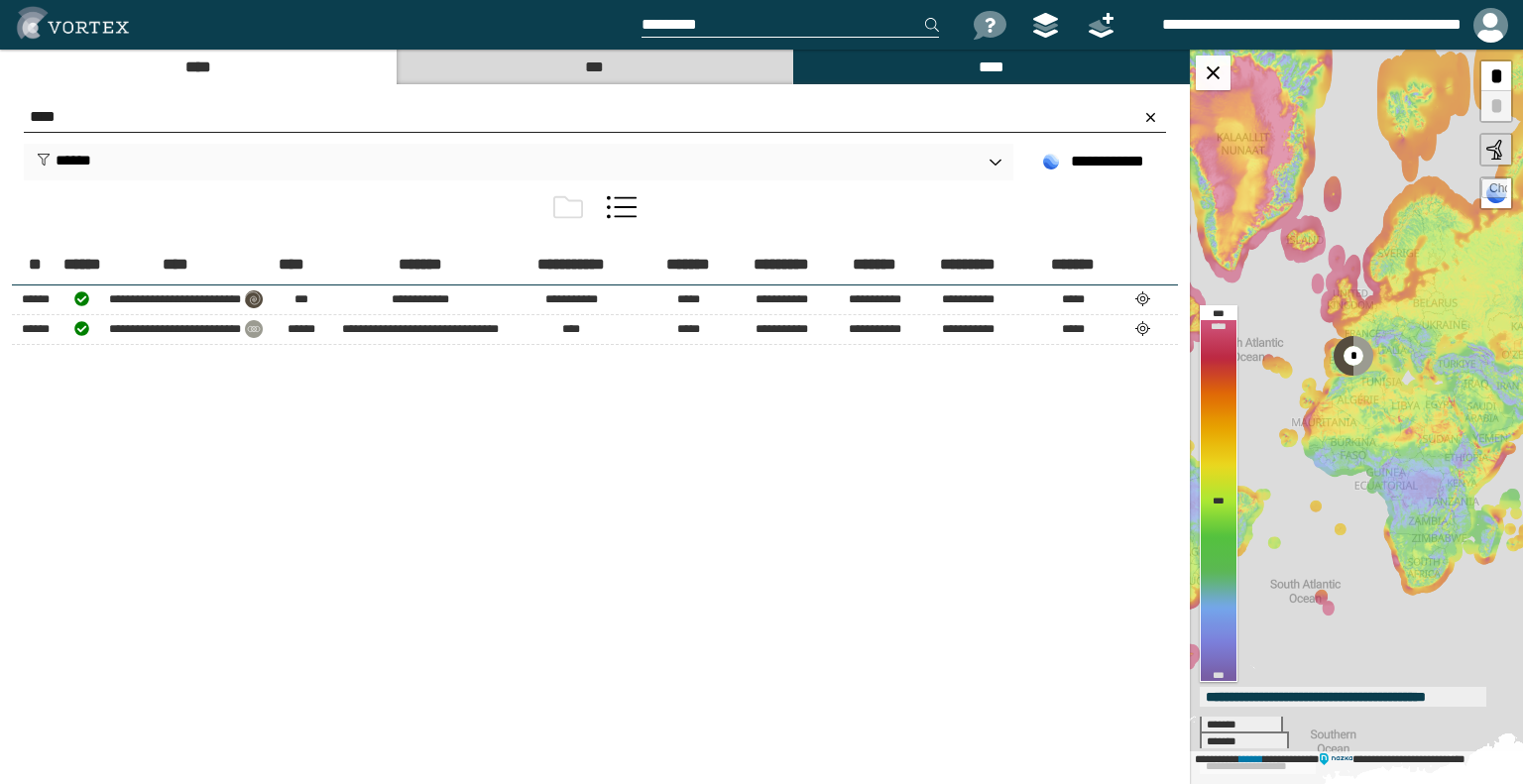 click on "[FIRST] [LAST] [STREET] [APT] [CITY] [STATE] [ZIP]" at bounding box center [595, 532] 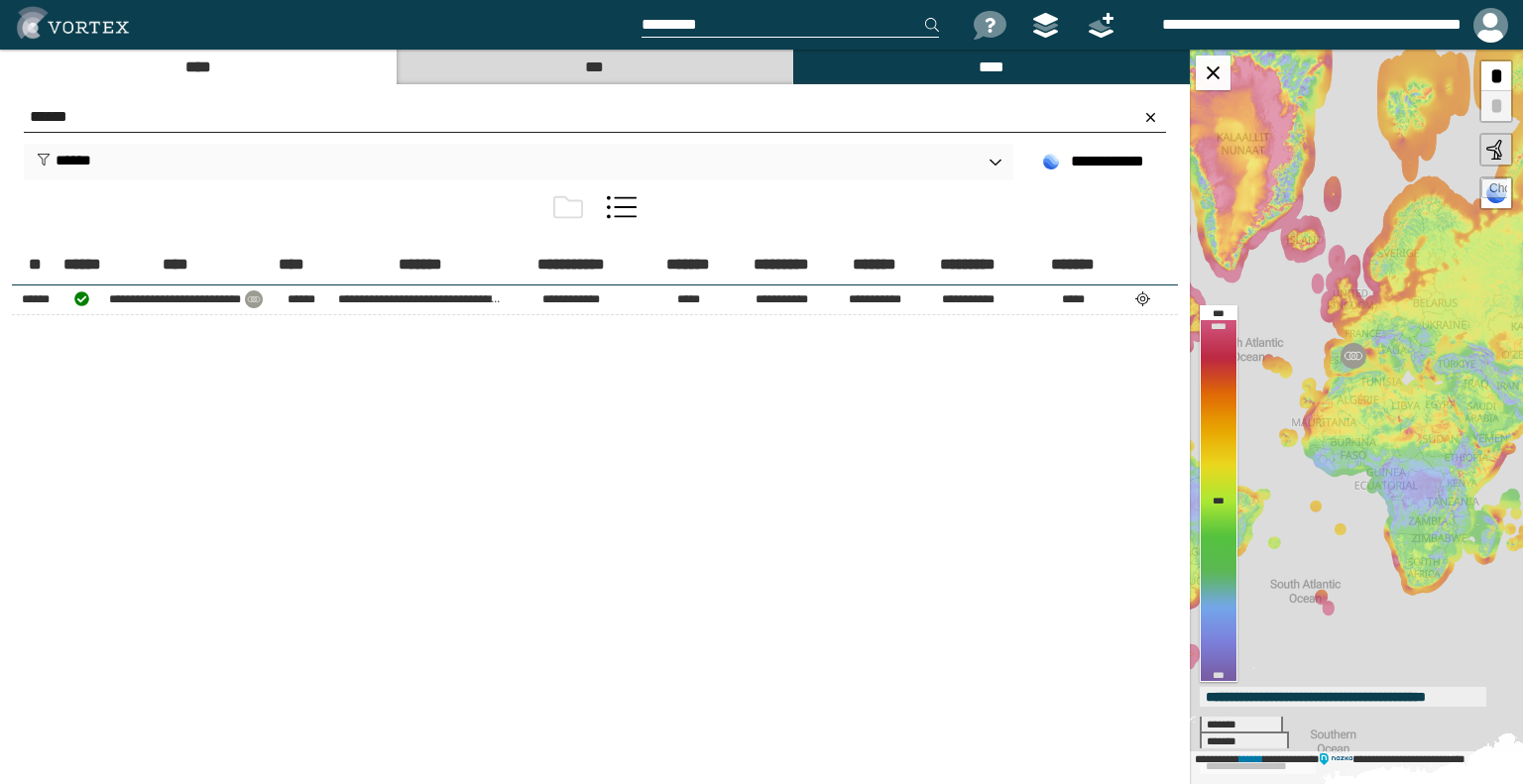 click on "[FIRST] [LAST] [STREET] [APT] [CITY] [STATE] [ZIP]" at bounding box center [595, 532] 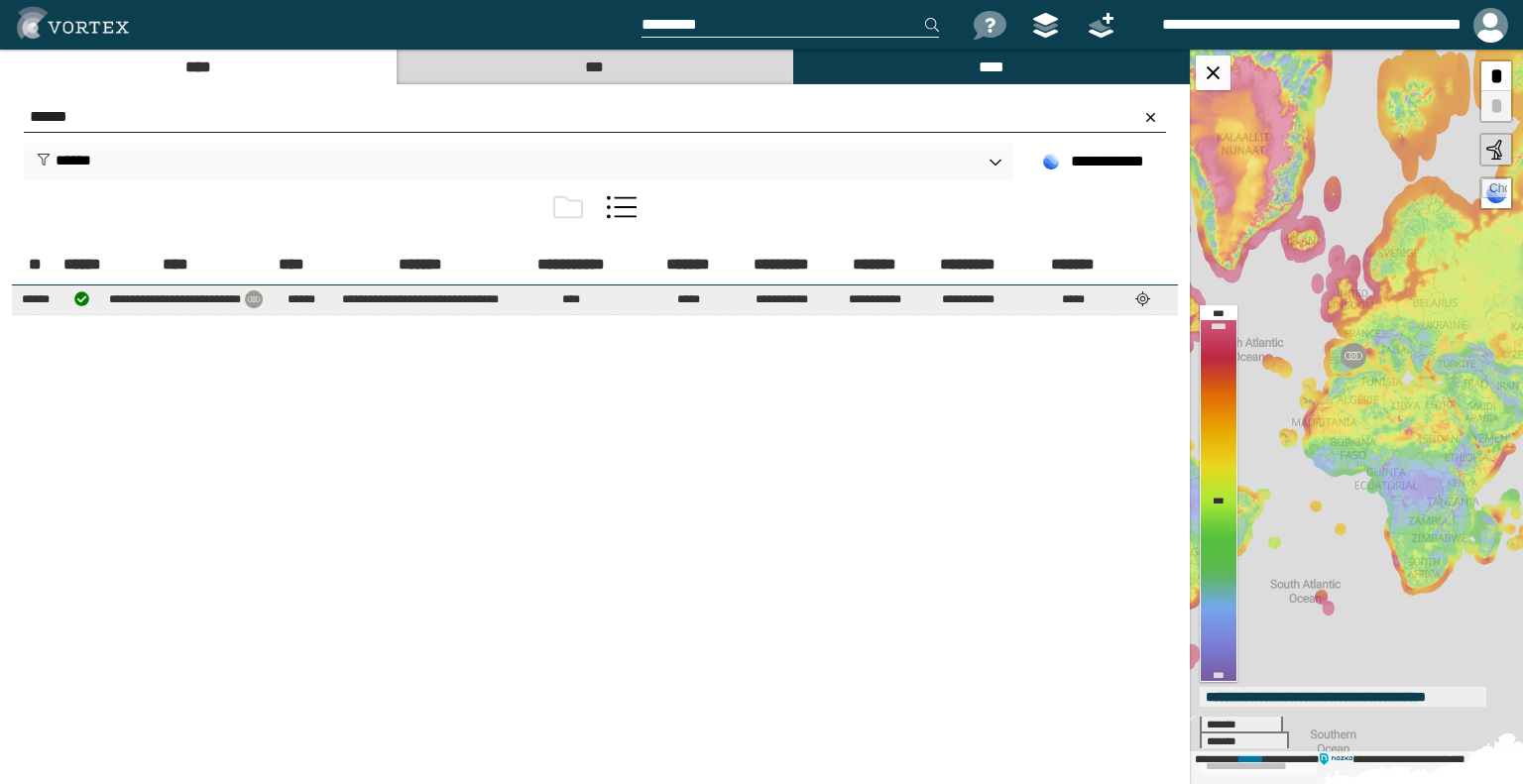 click at bounding box center (1143, 298) 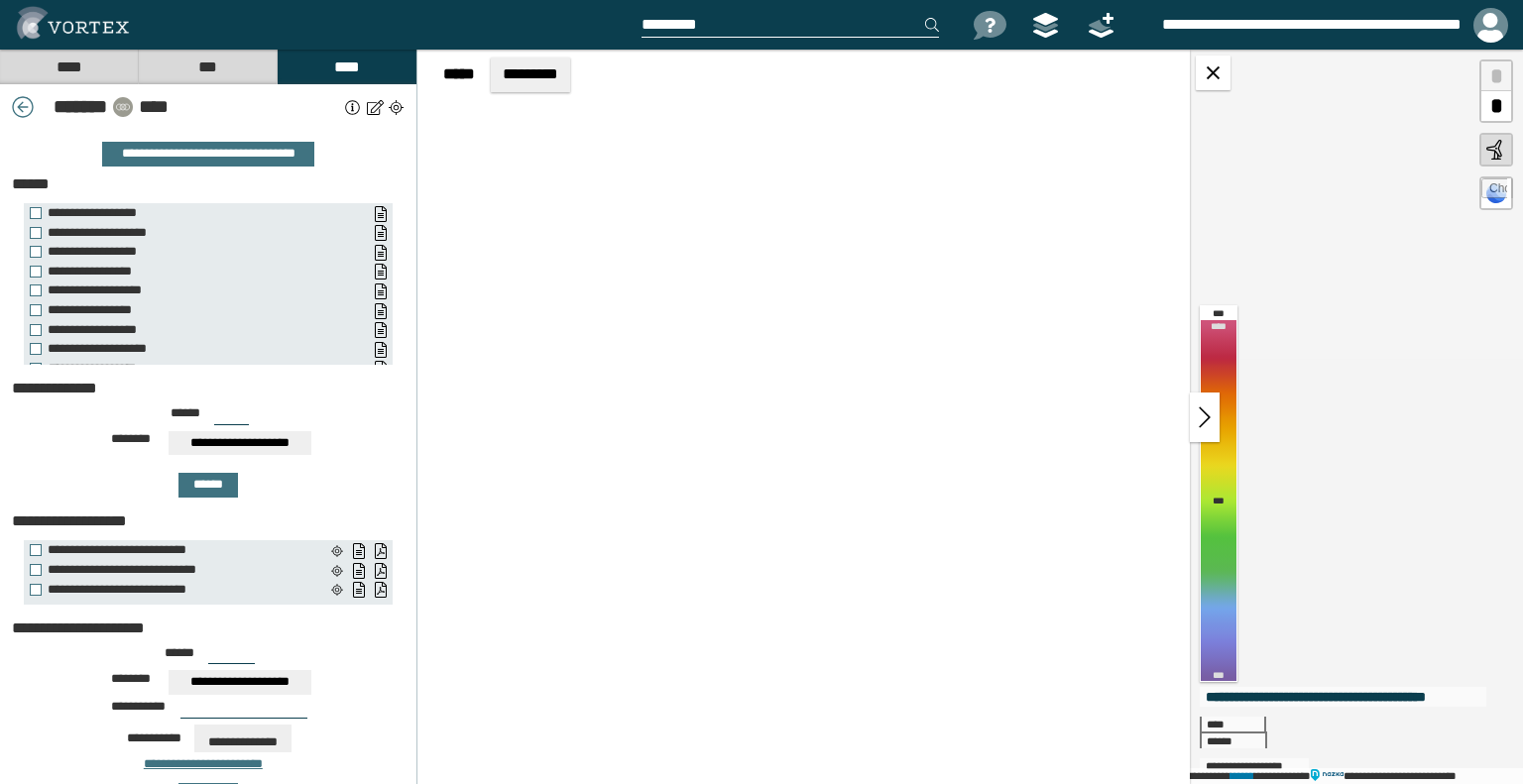 click on "[FIRST] [LAST] [STREET] [APT] [CITY] [STATE] [ZIP]" at bounding box center [208, 453] 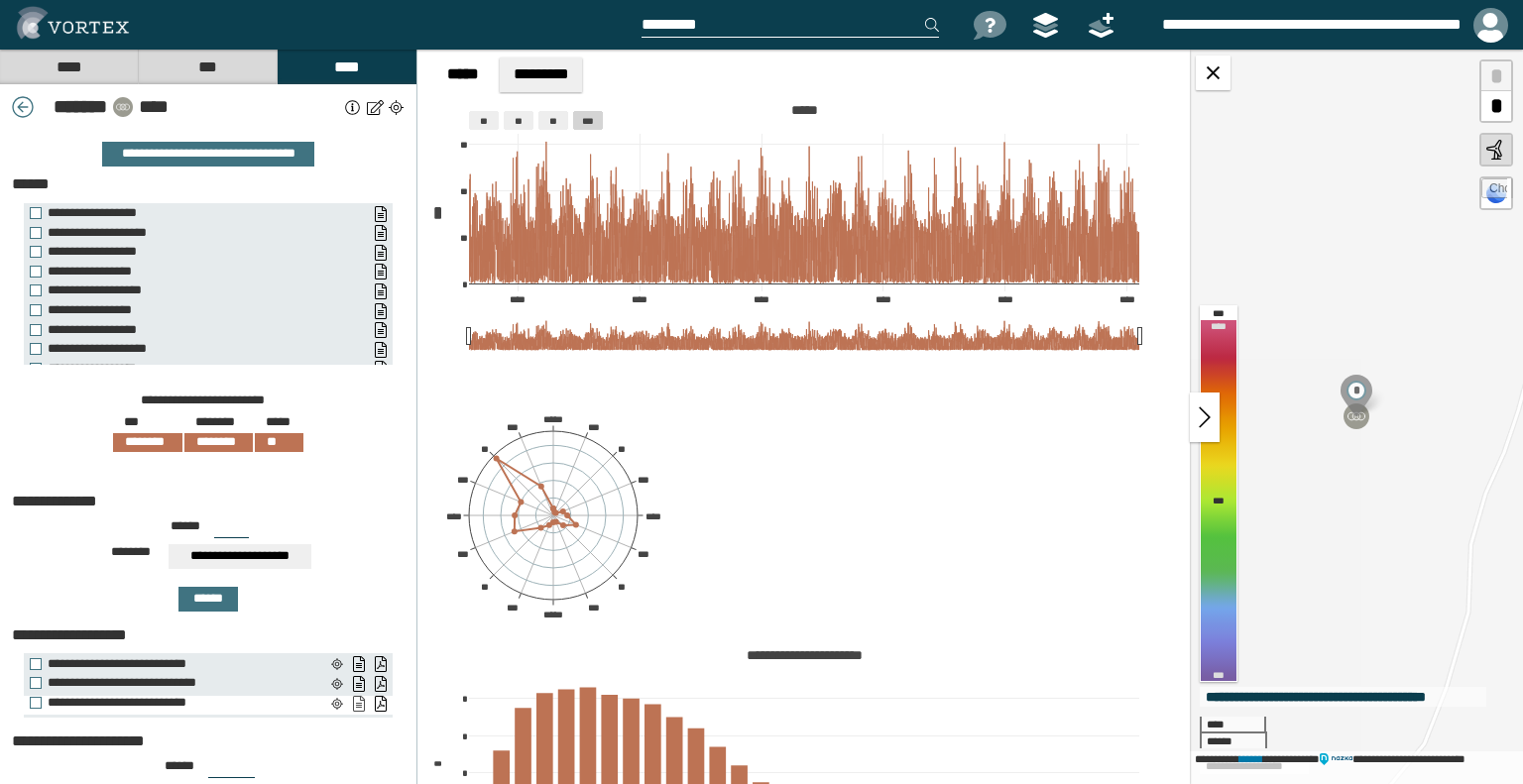 click on "**********" at bounding box center [358, 704] 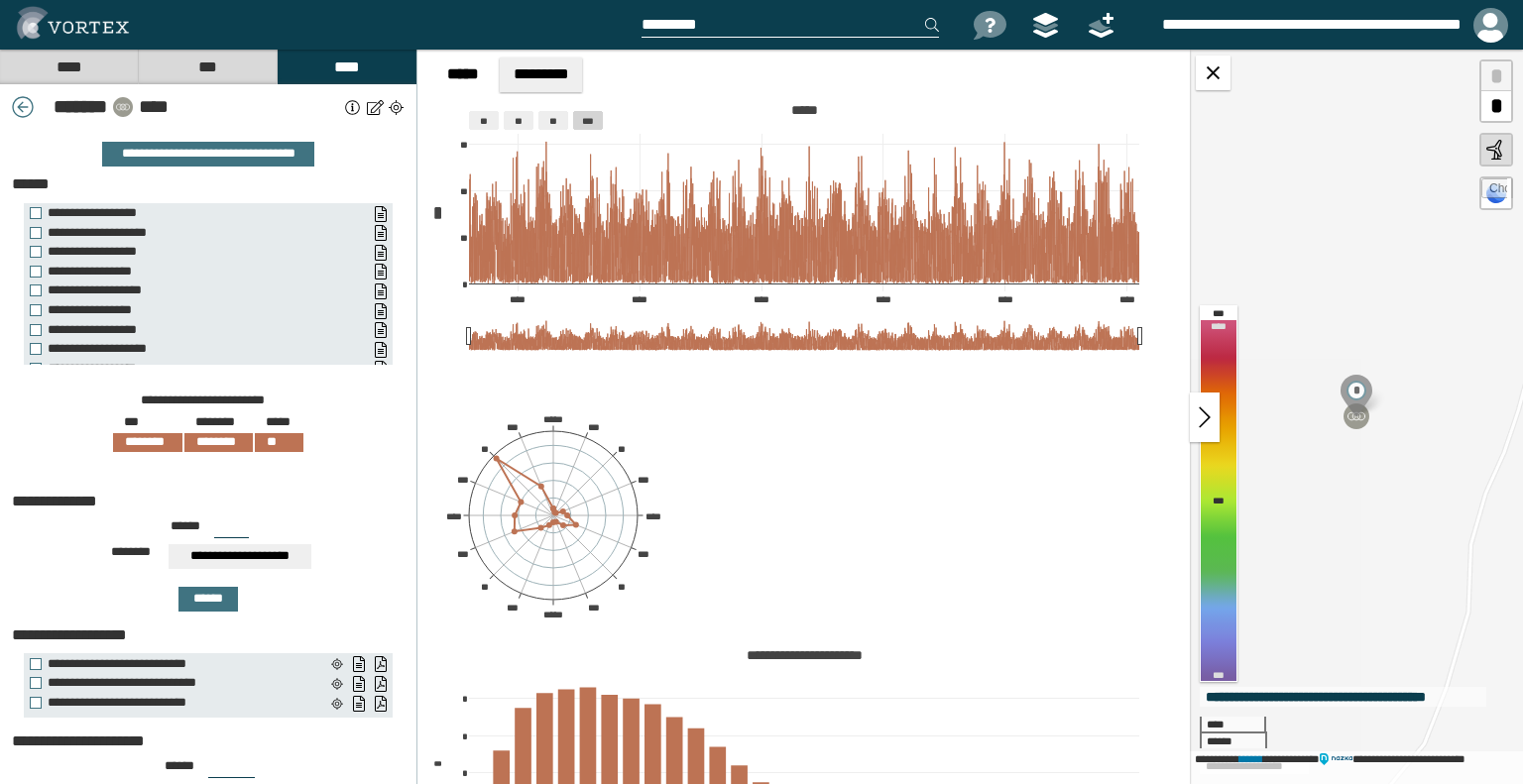 click on "****" at bounding box center (68, 66) 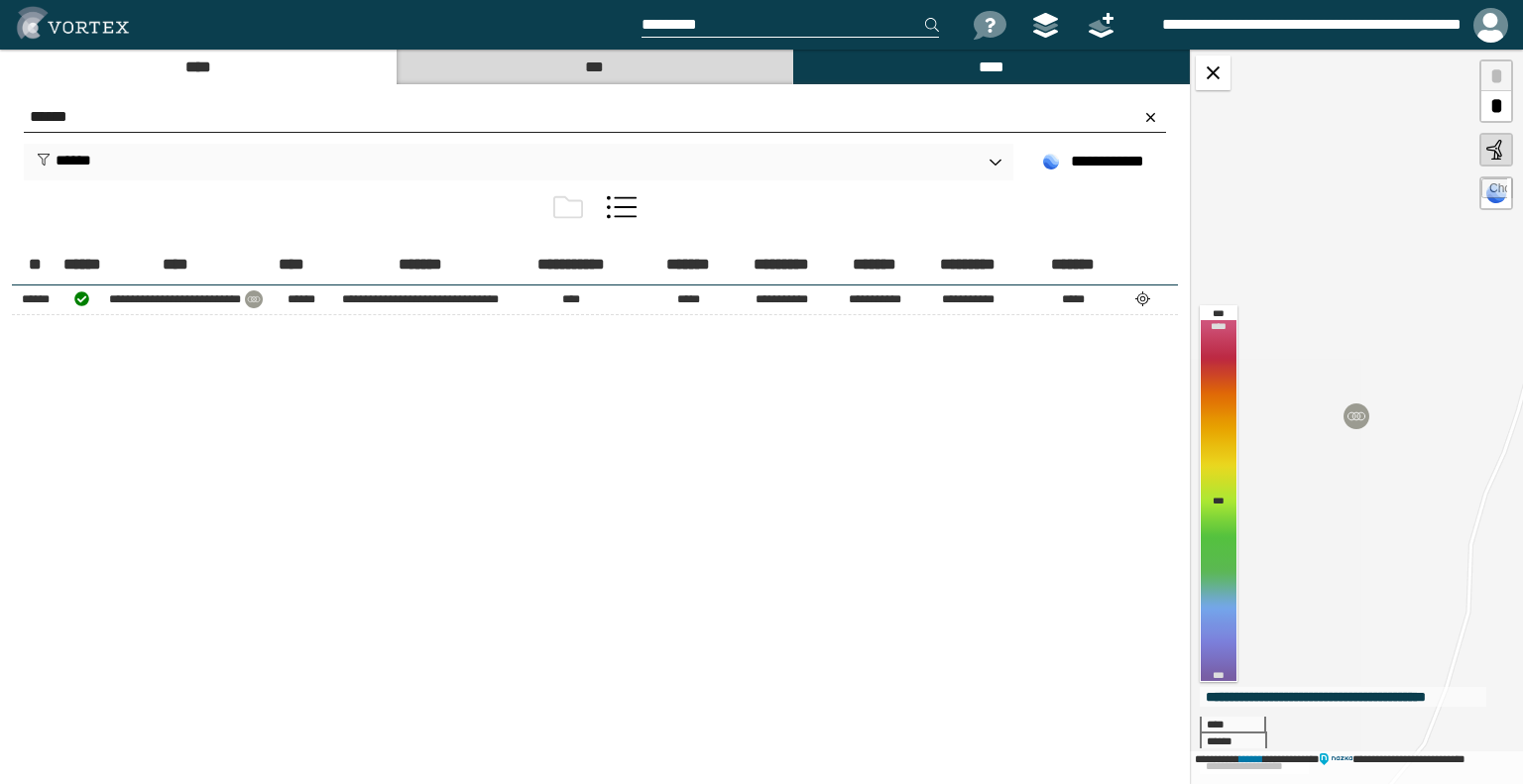 click on "******" at bounding box center (595, 117) 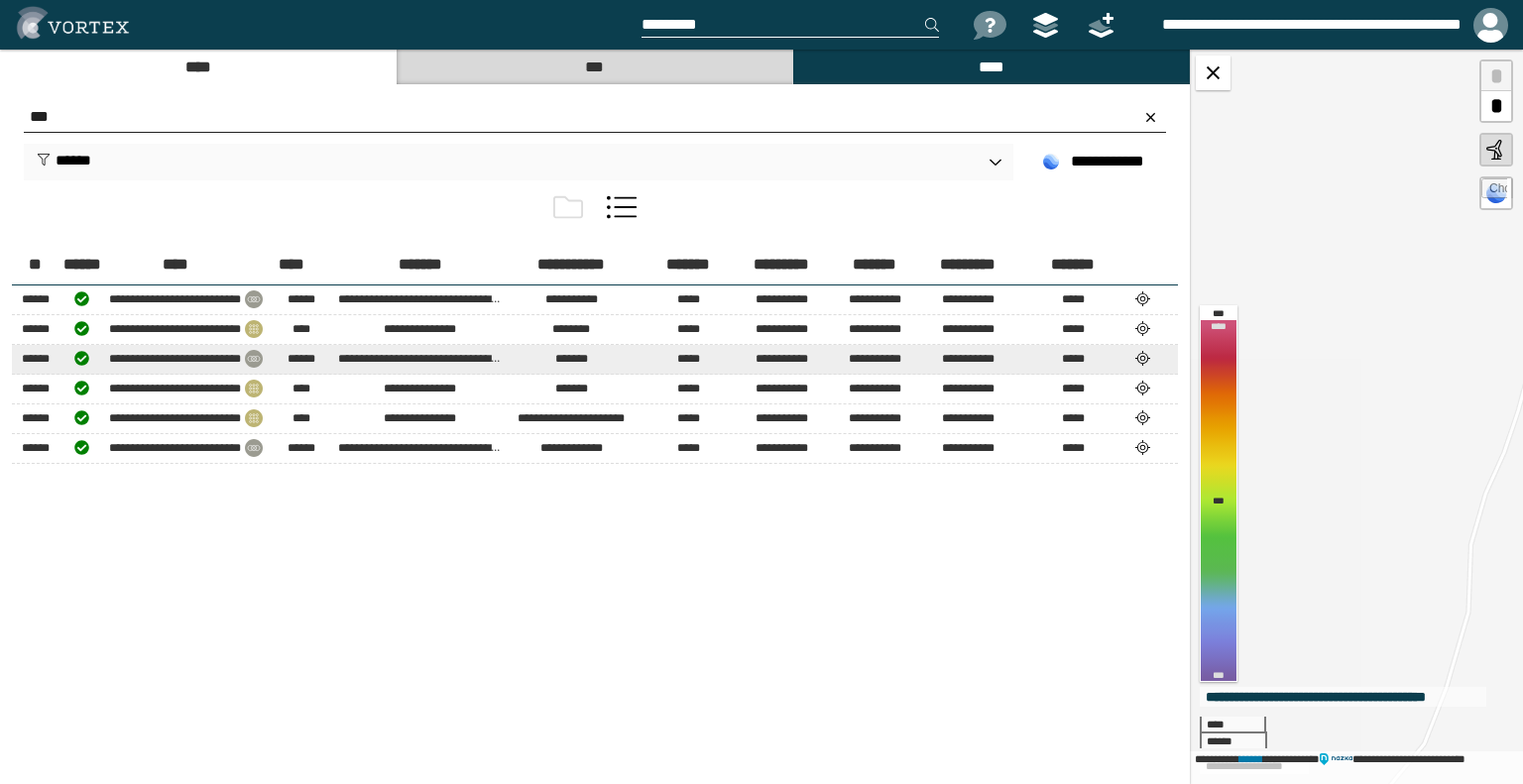 click at bounding box center (1143, 298) 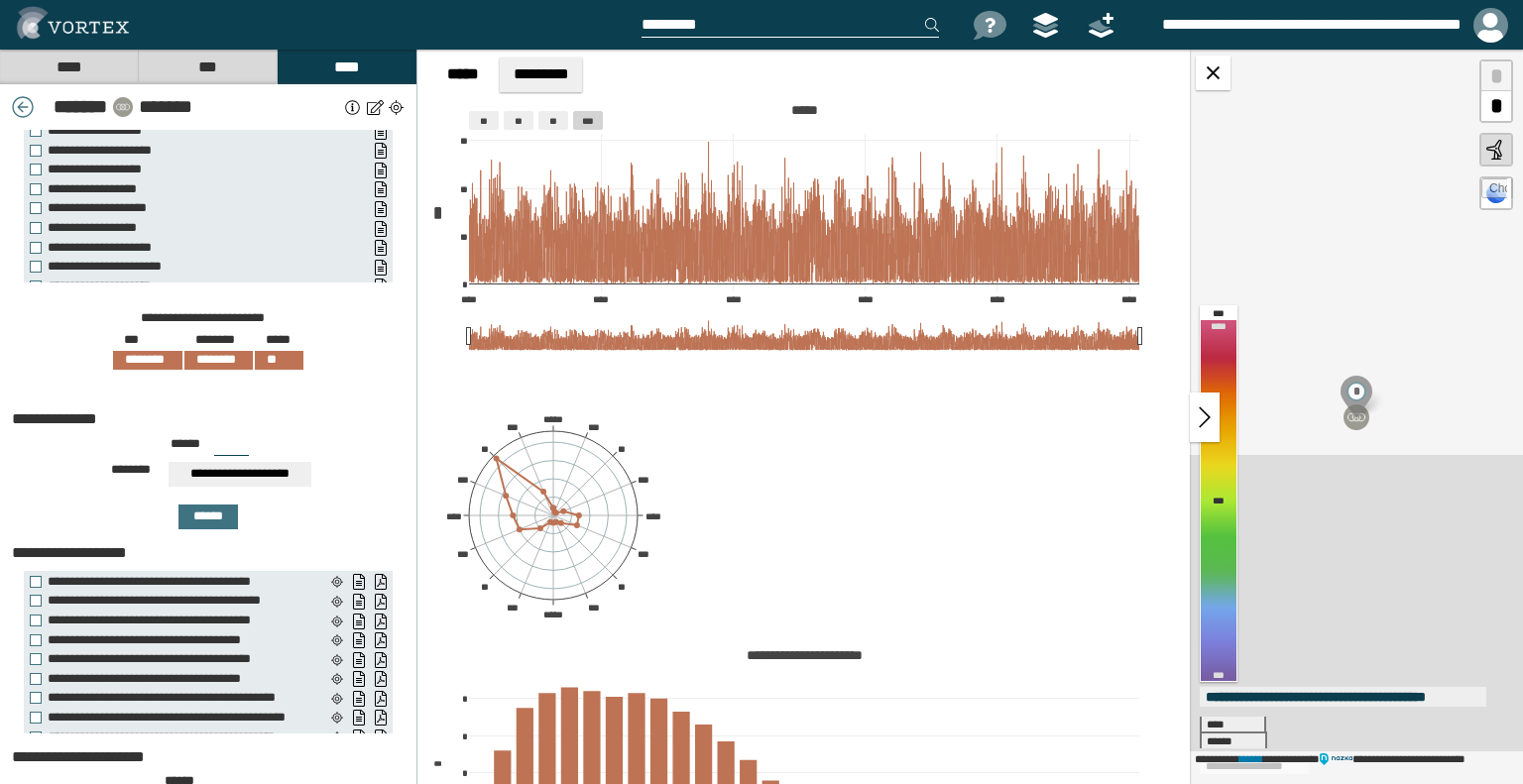 scroll, scrollTop: 89, scrollLeft: 0, axis: vertical 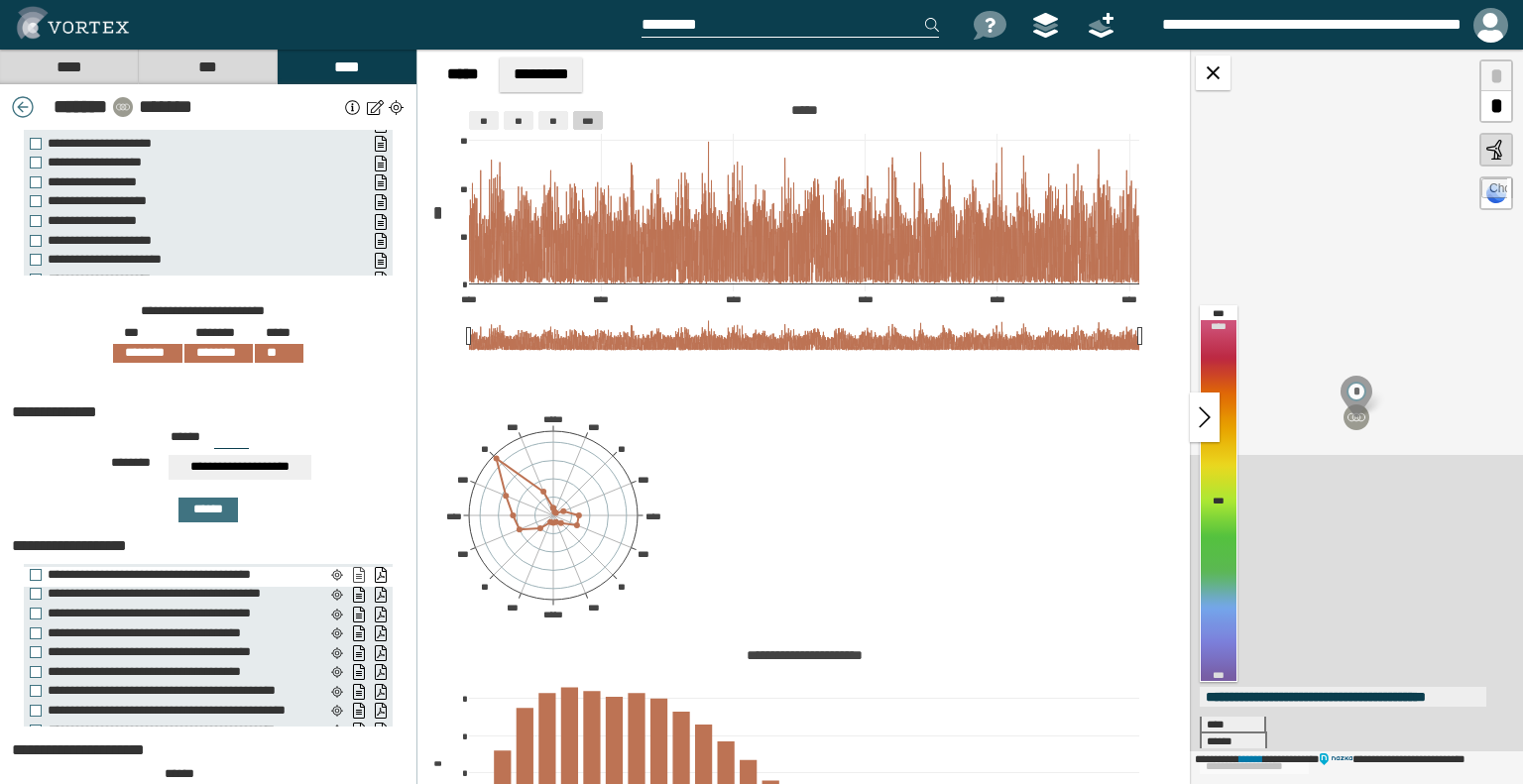 click on "**********" at bounding box center [358, 575] 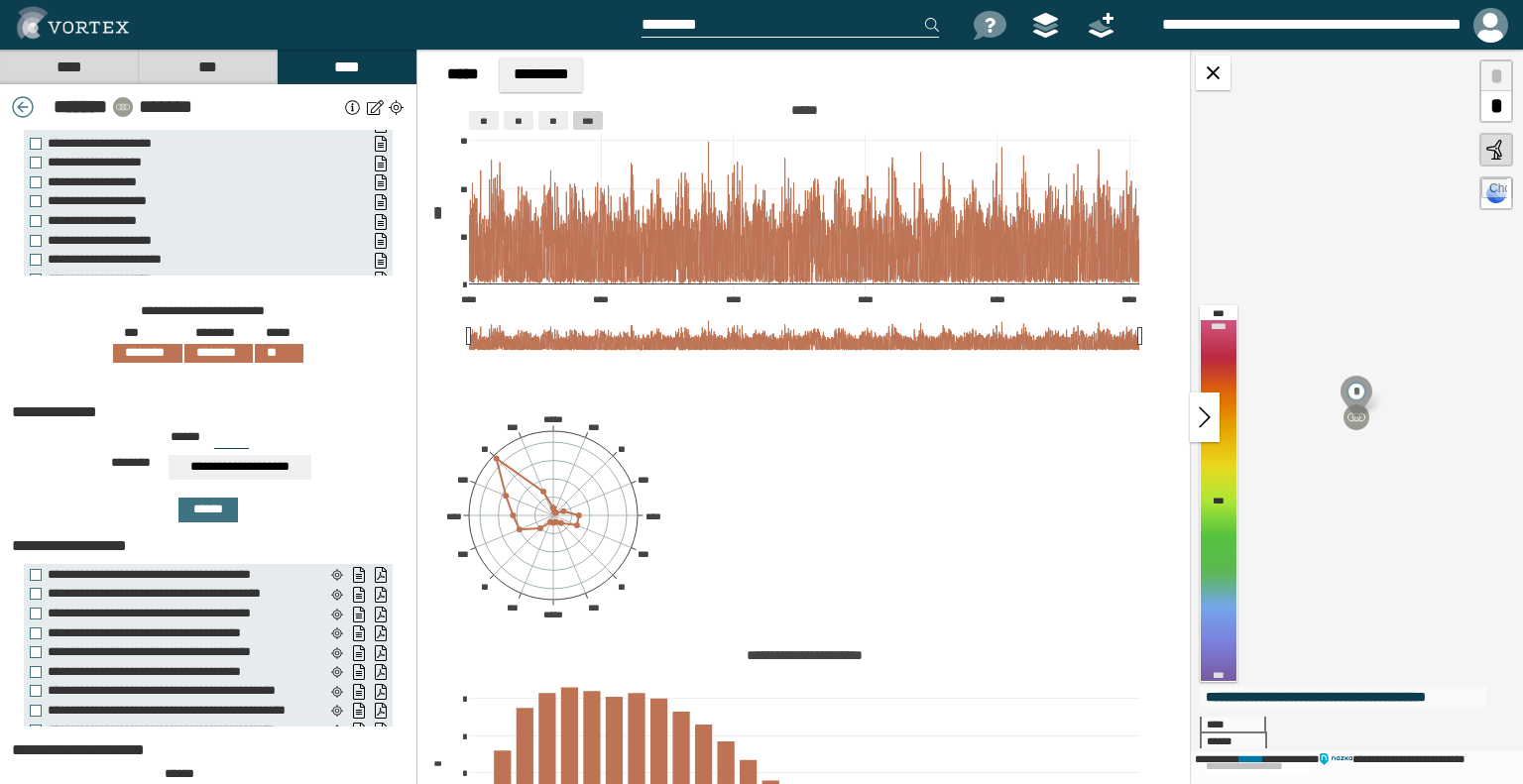 click on "****" at bounding box center (68, 66) 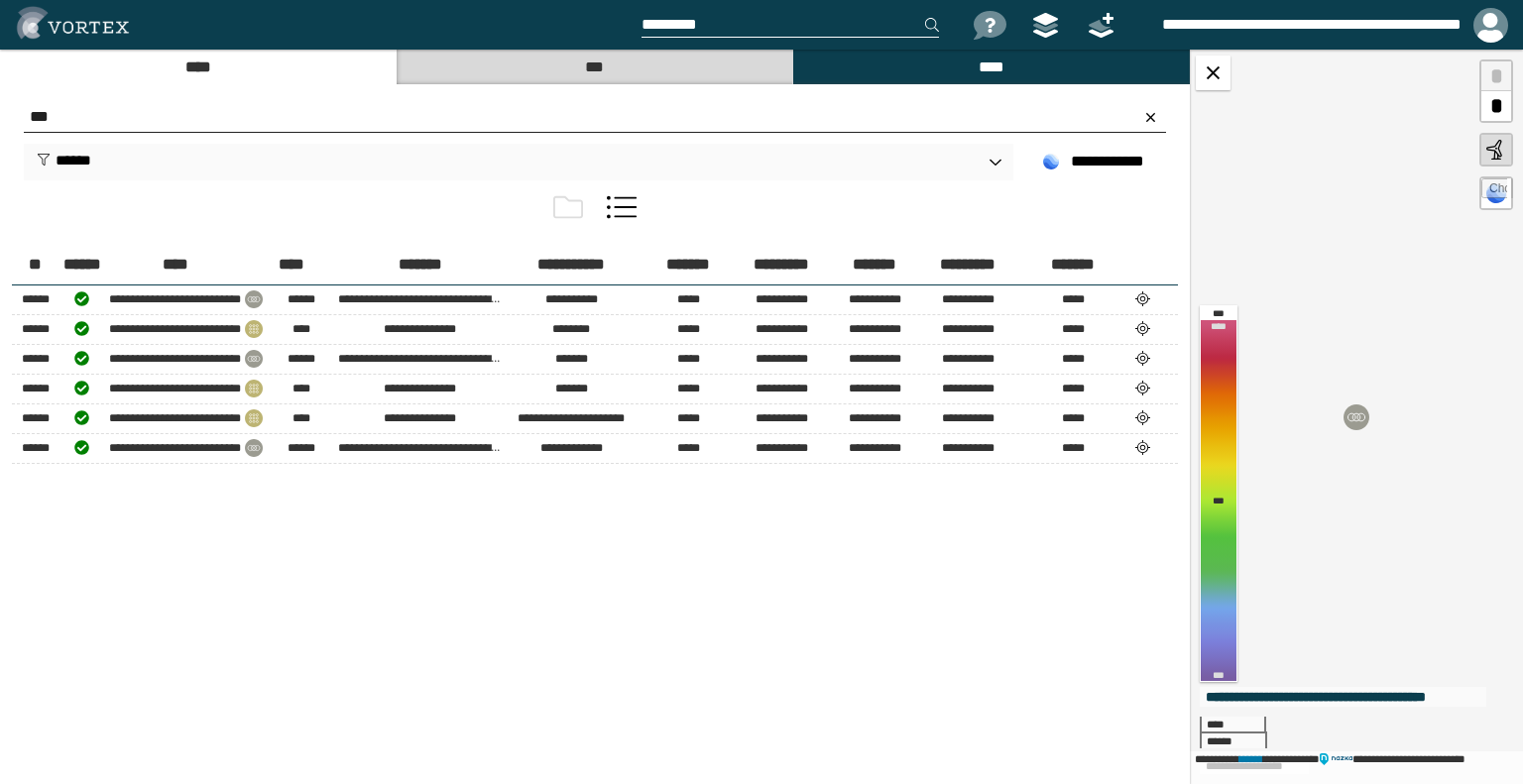 click on "***" at bounding box center (595, 117) 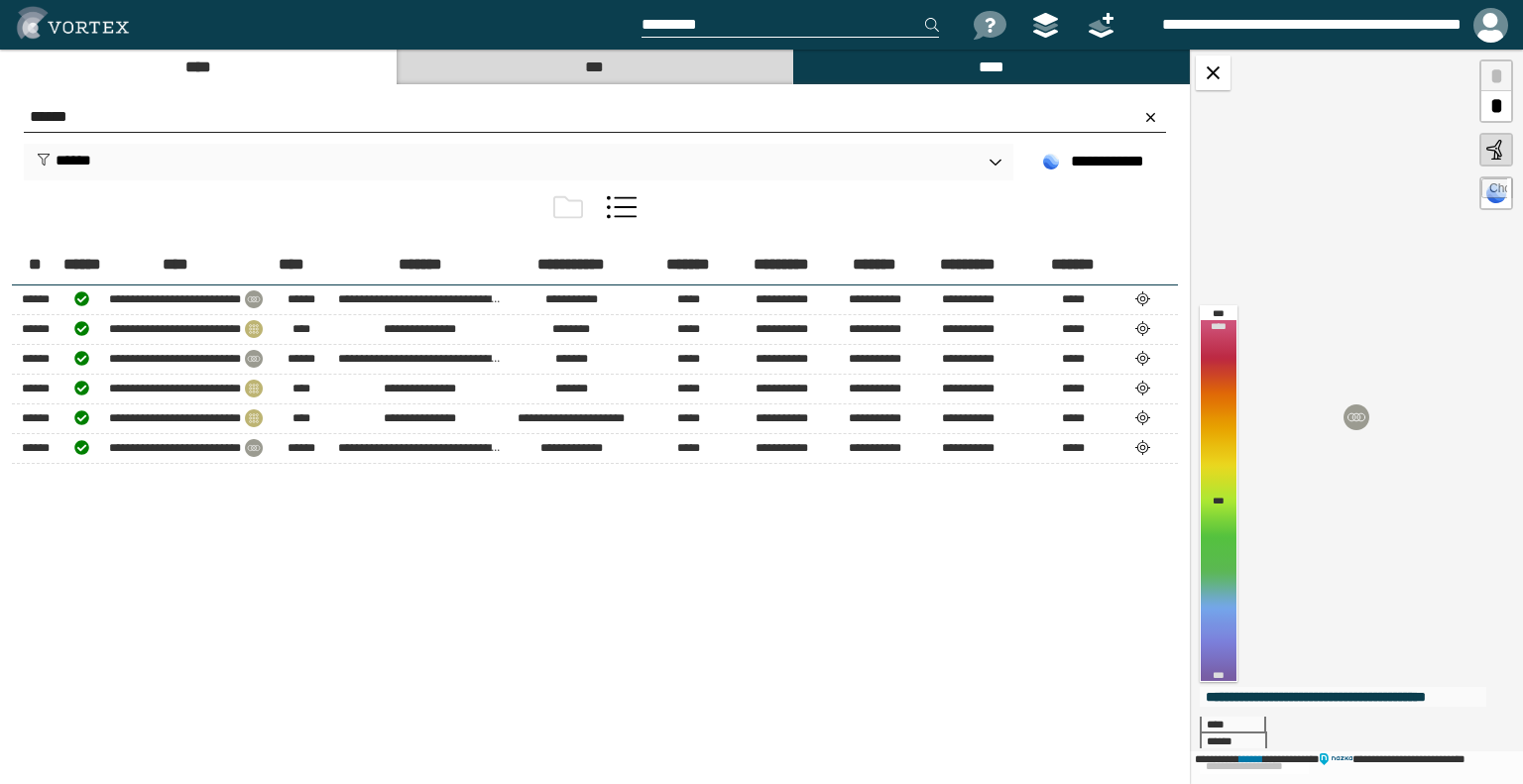 click on "******" at bounding box center [595, 117] 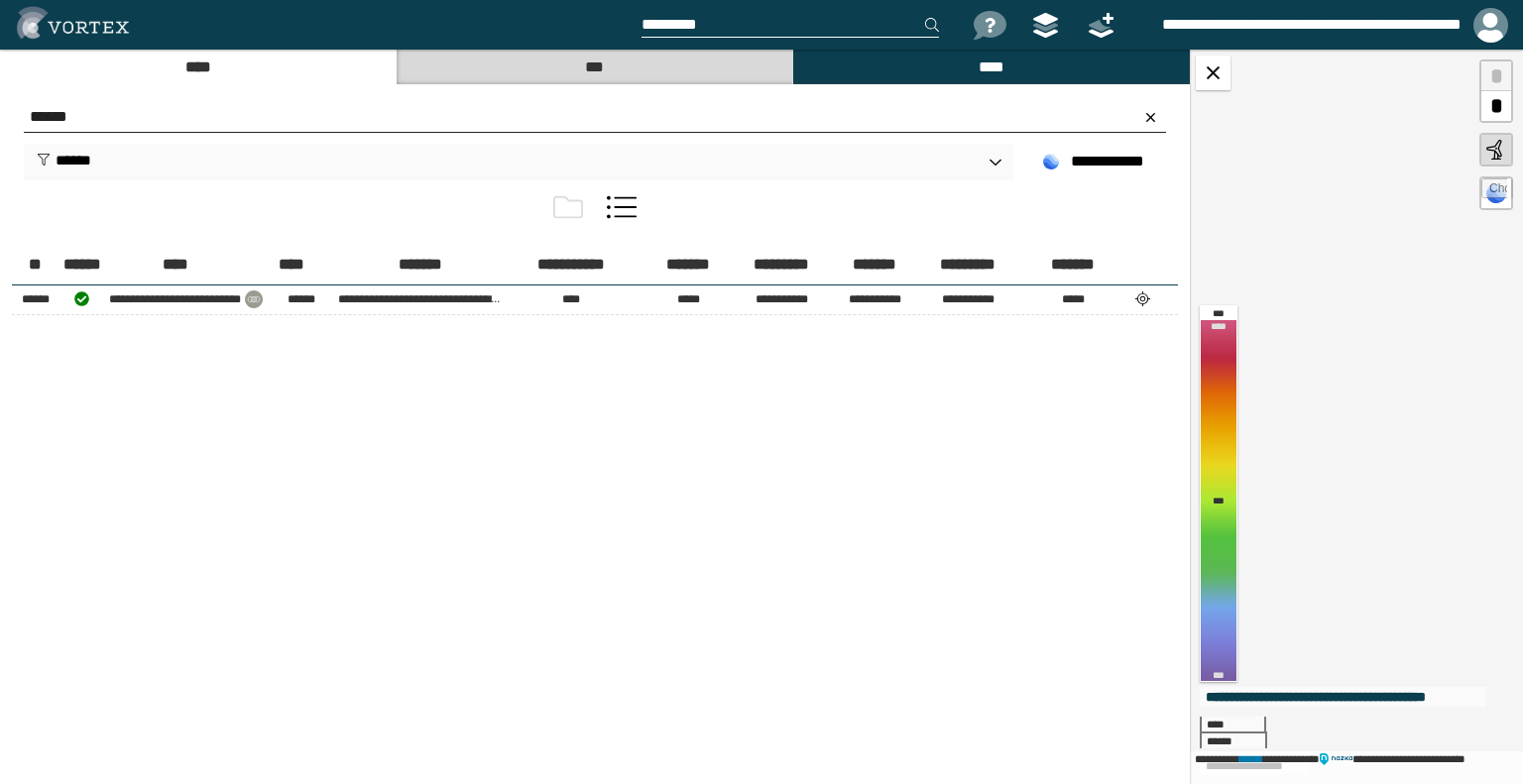 type on "******" 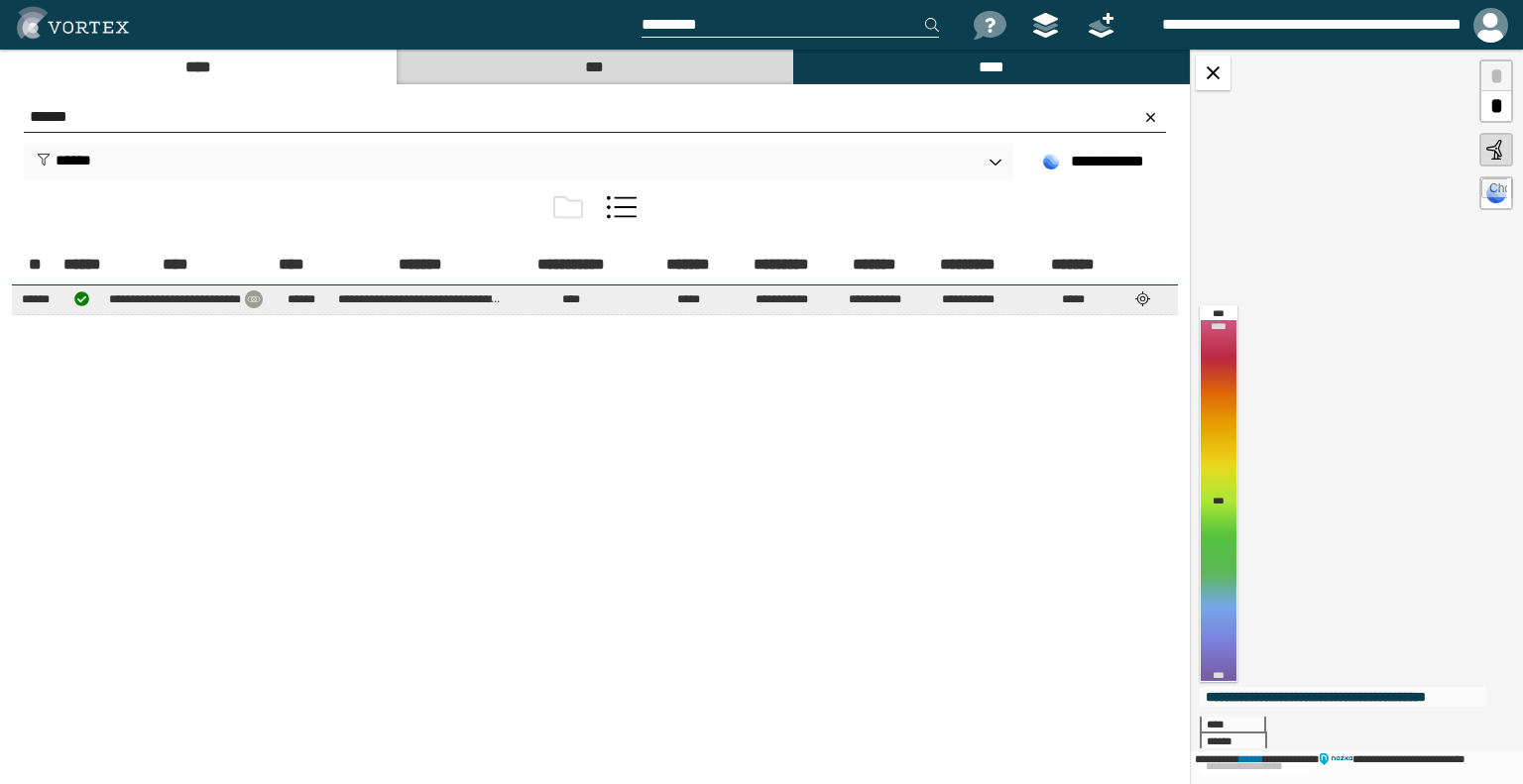 click at bounding box center (1143, 298) 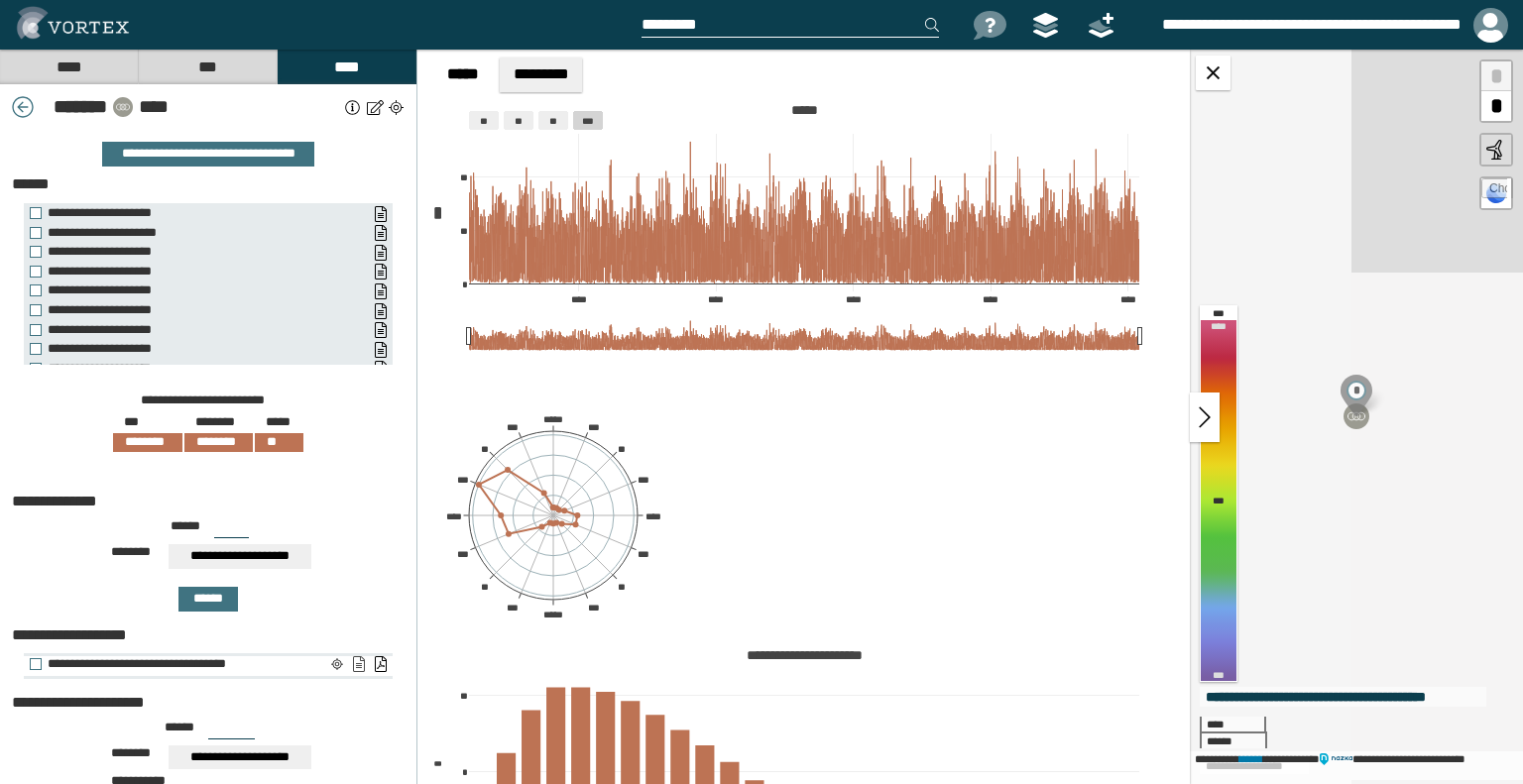 click on "**********" at bounding box center [358, 664] 